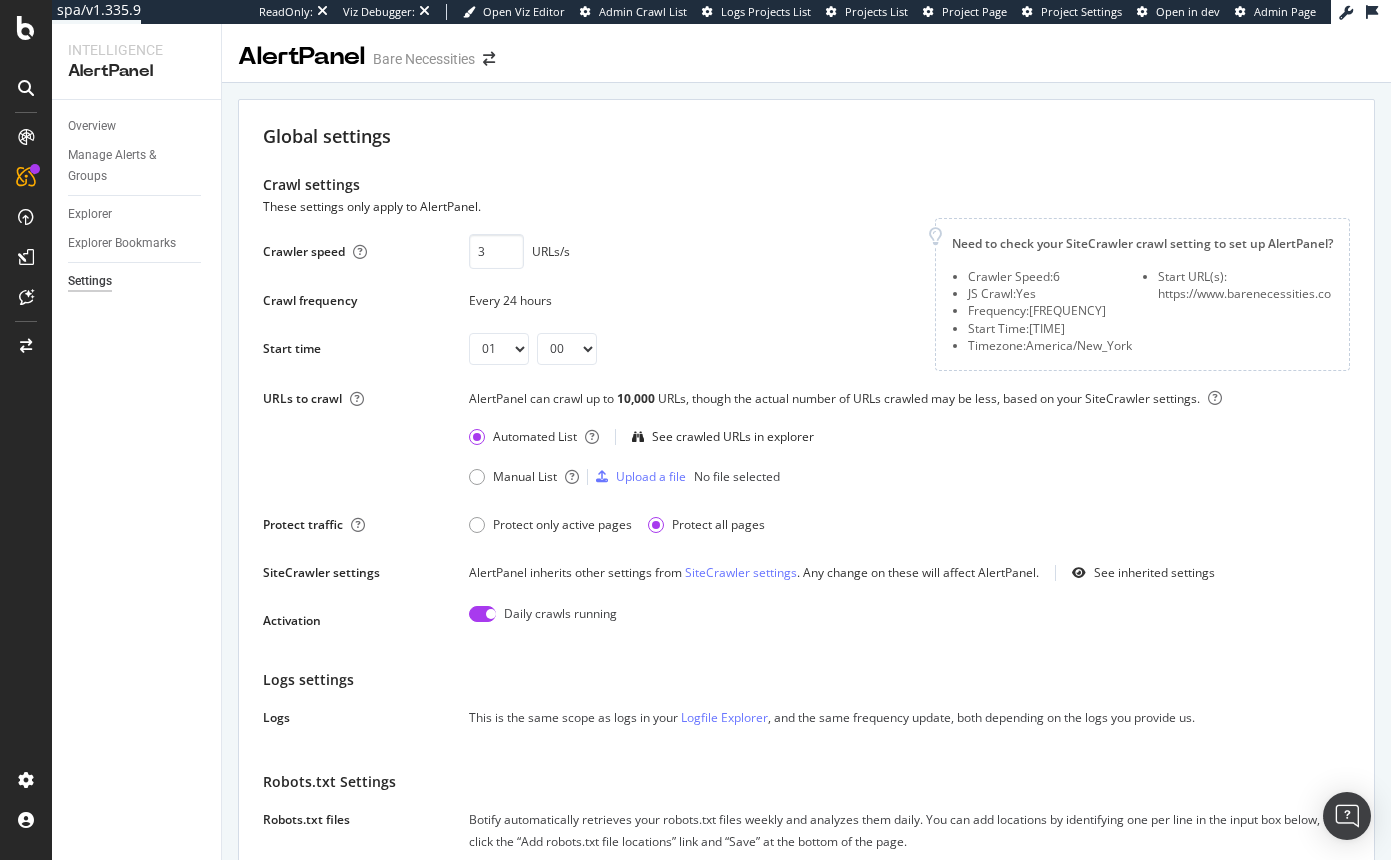 select on "01" 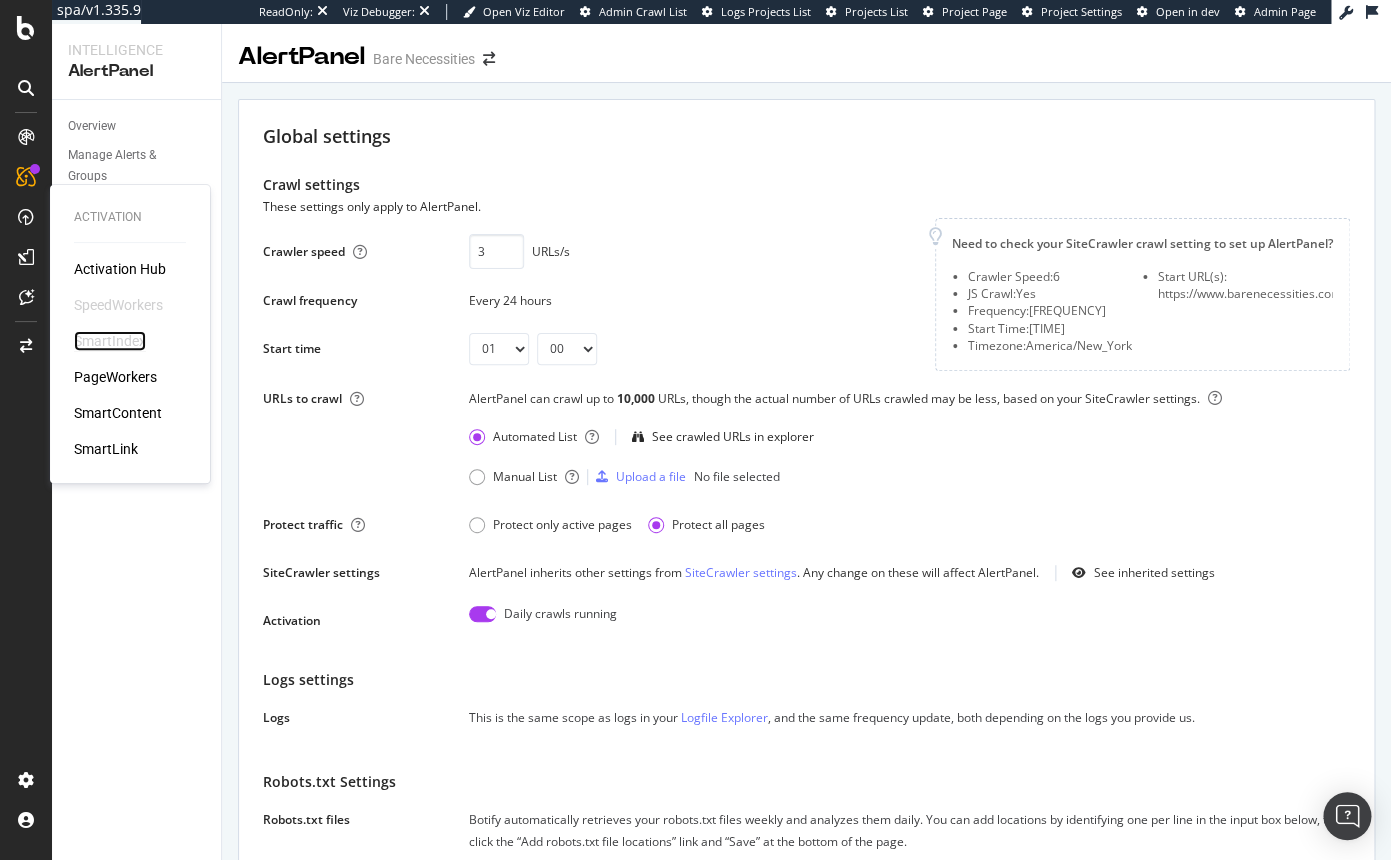 click on "SmartIndex" at bounding box center [110, 341] 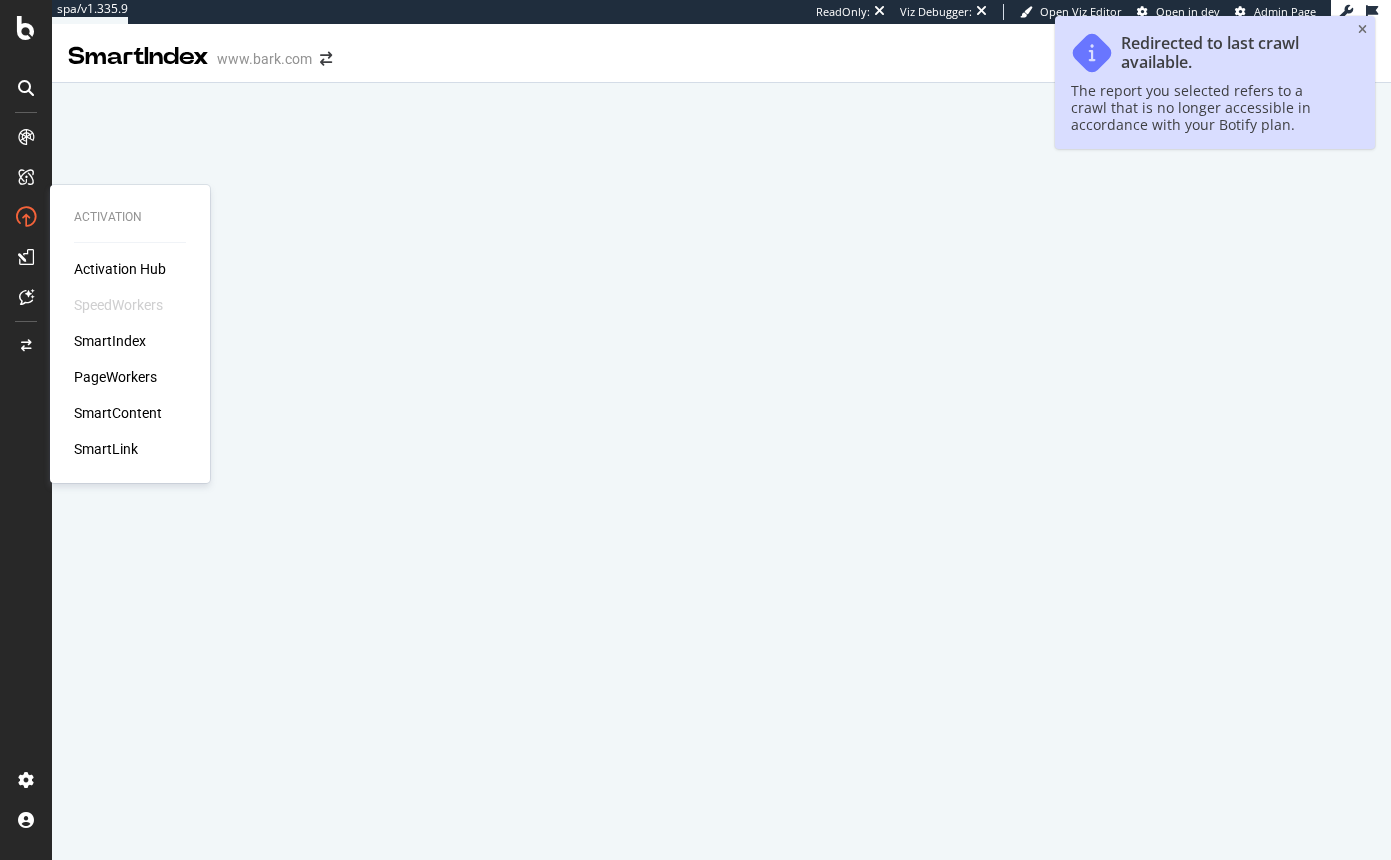 scroll, scrollTop: 0, scrollLeft: 0, axis: both 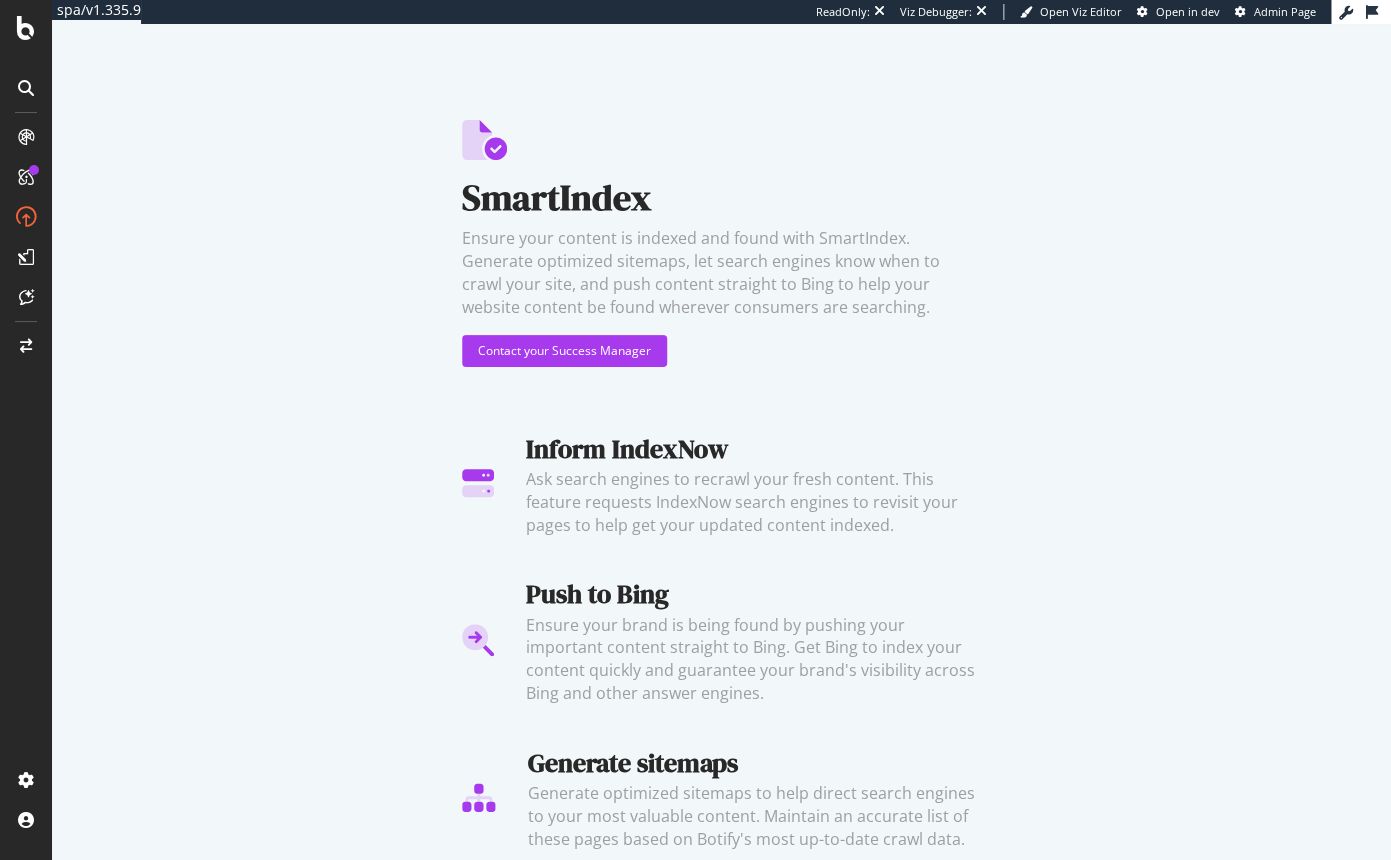 click on "SmartIndex Ensure your content is indexed and found with SmartIndex. Generate optimized sitemaps, let search engines know when to crawl your site, and push content straight to Bing to help your website content be found wherever consumers are searching. Contact your Success Manager Inform IndexNow Ask search engines to recrawl your fresh content. This feature requests IndexNow search engines to revisit your pages to help get your updated content indexed. Push to Bing Ensure your brand is being found by pushing your important content straight to Bing. Get Bing to index your content quickly and guarantee your brand's visibility across Bing and other answer engines. Generate sitemaps Generate optimized sitemaps to help direct search engines to your most valuable content. Maintain an accurate list of these pages based on Botify's most up-to-date crawl data." at bounding box center [721, 442] 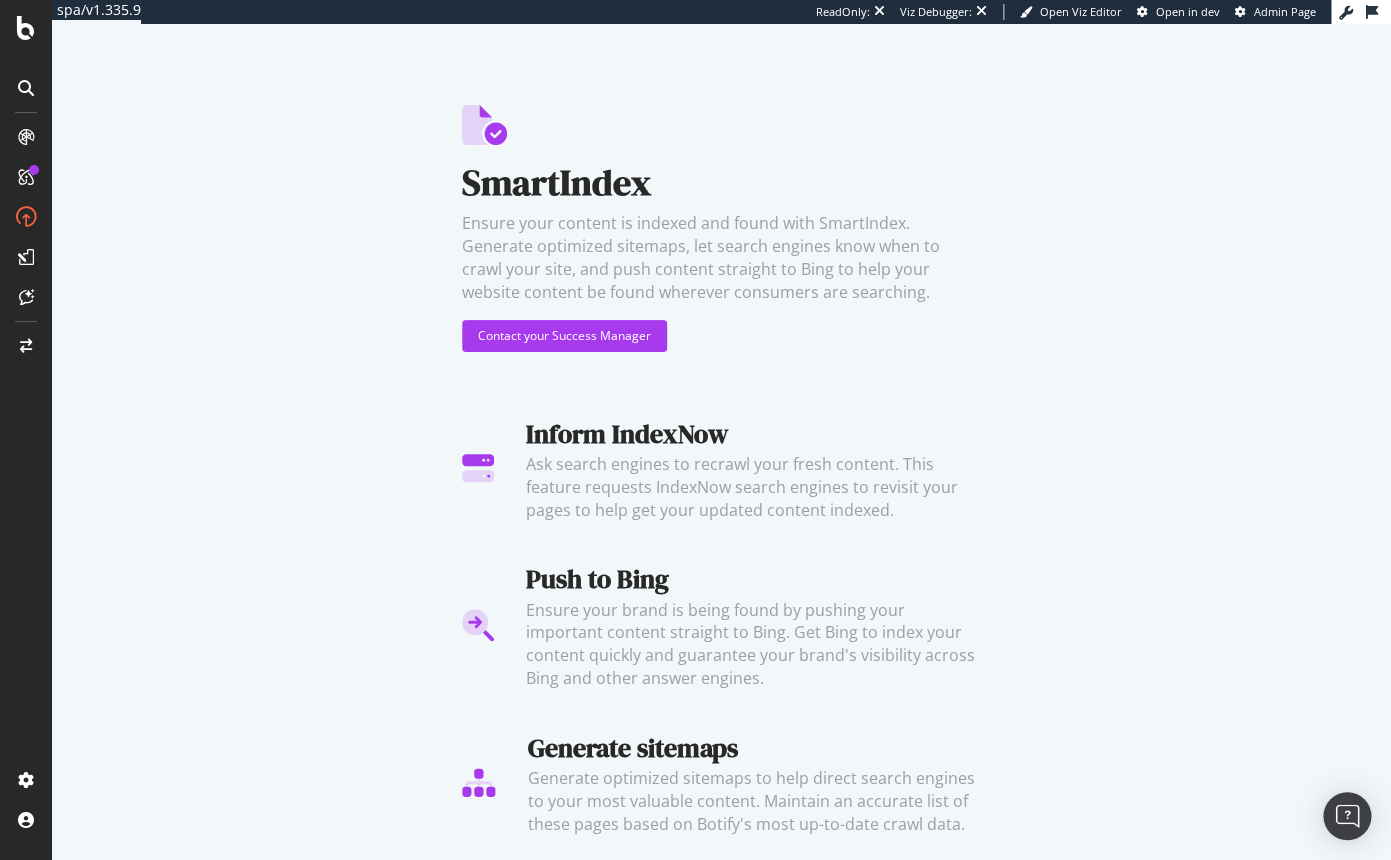 scroll, scrollTop: 0, scrollLeft: 0, axis: both 